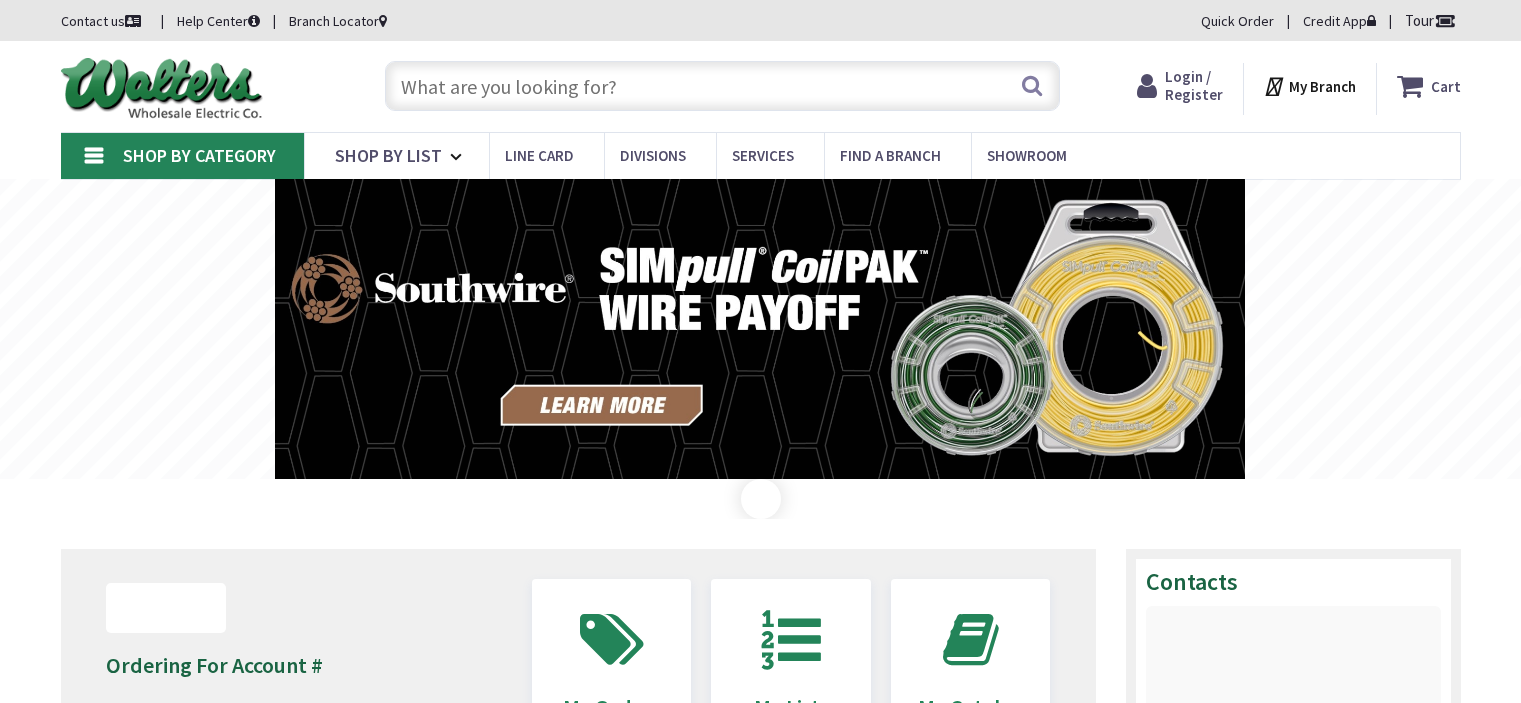 scroll, scrollTop: 0, scrollLeft: 0, axis: both 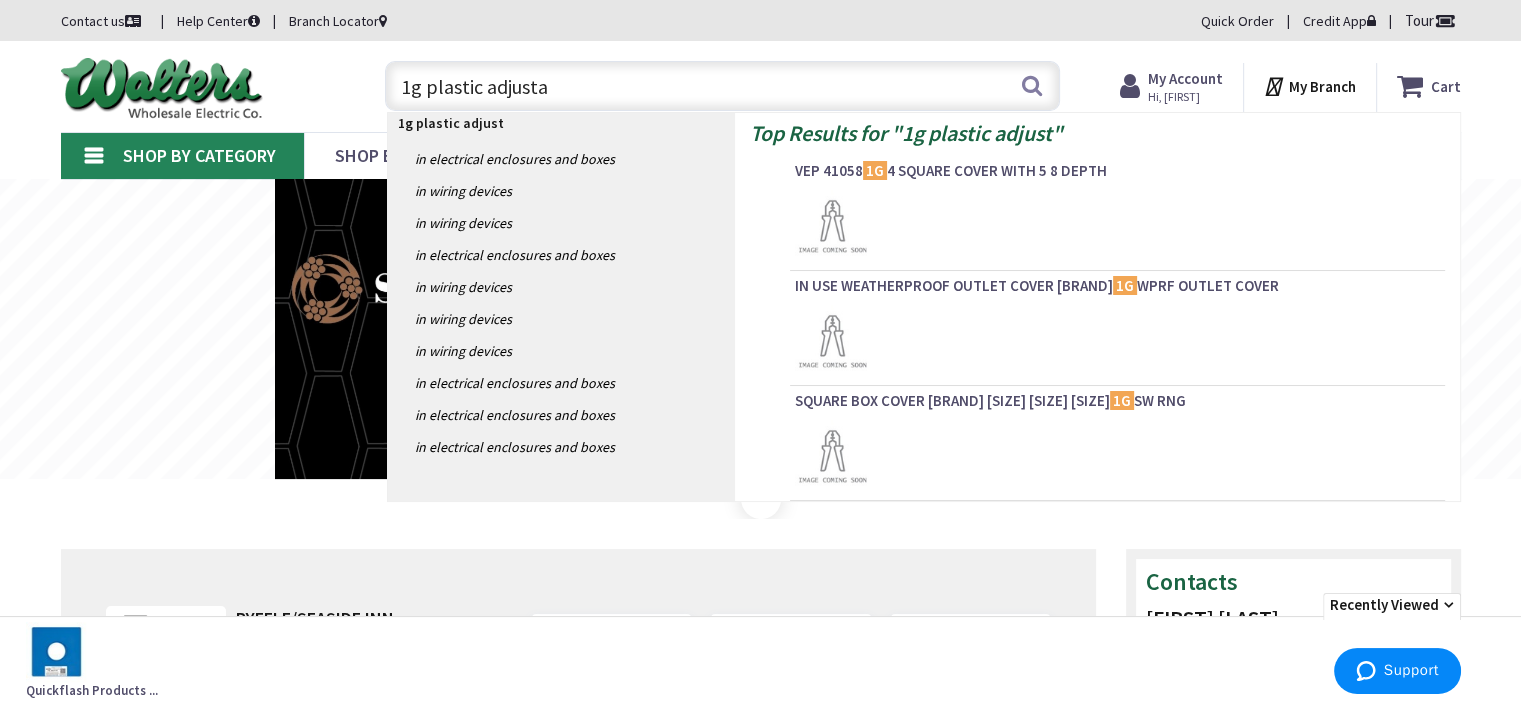 type on "1g plastic adjustab" 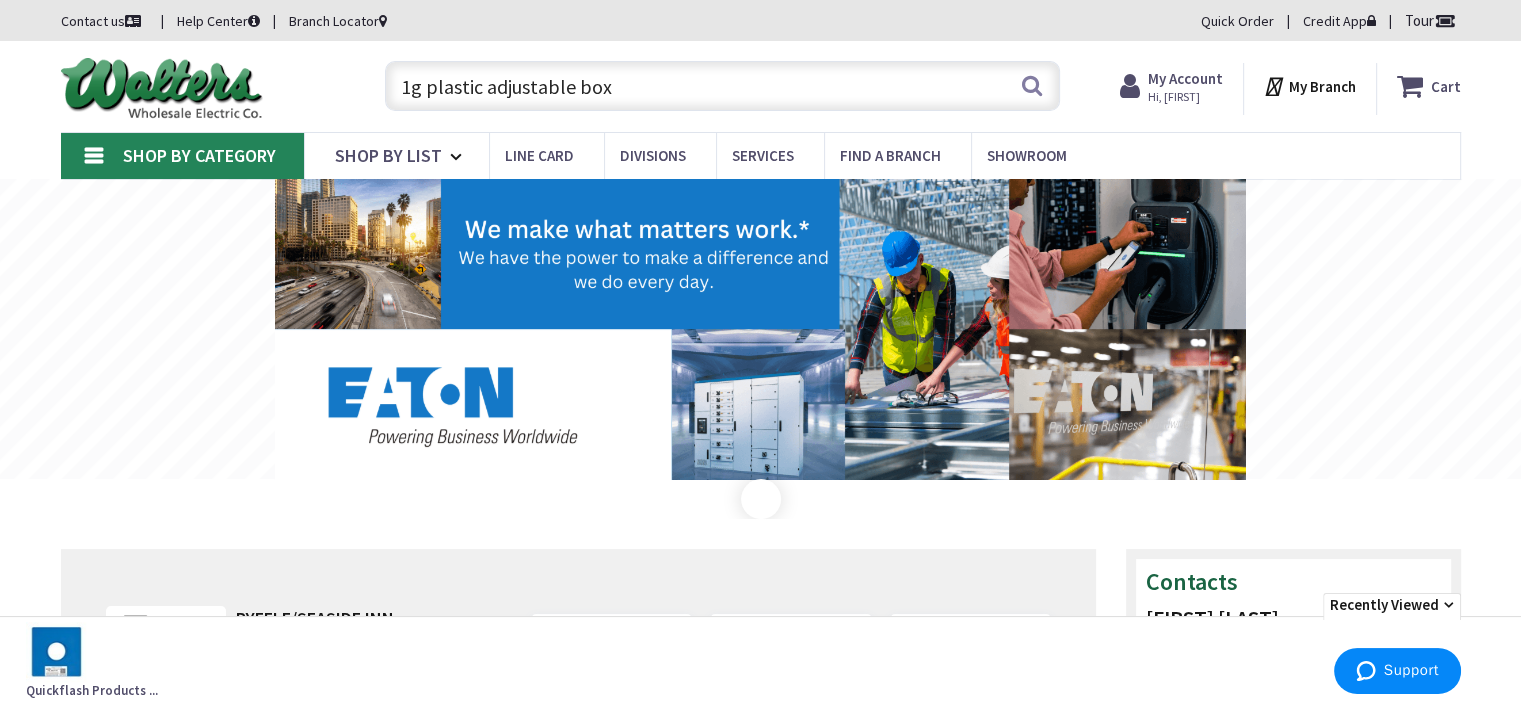 scroll, scrollTop: 0, scrollLeft: 0, axis: both 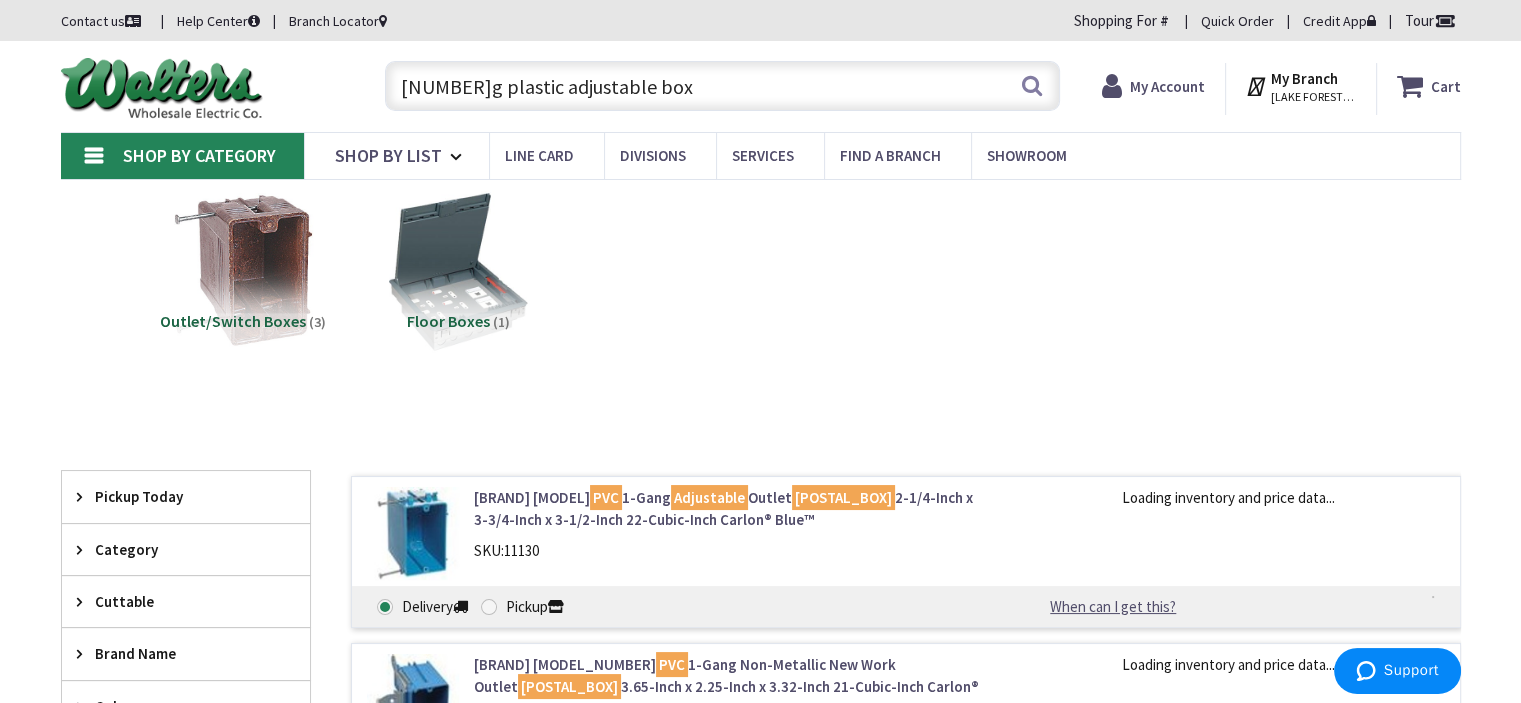 click on "1g plastic adjustable box" at bounding box center (722, 86) 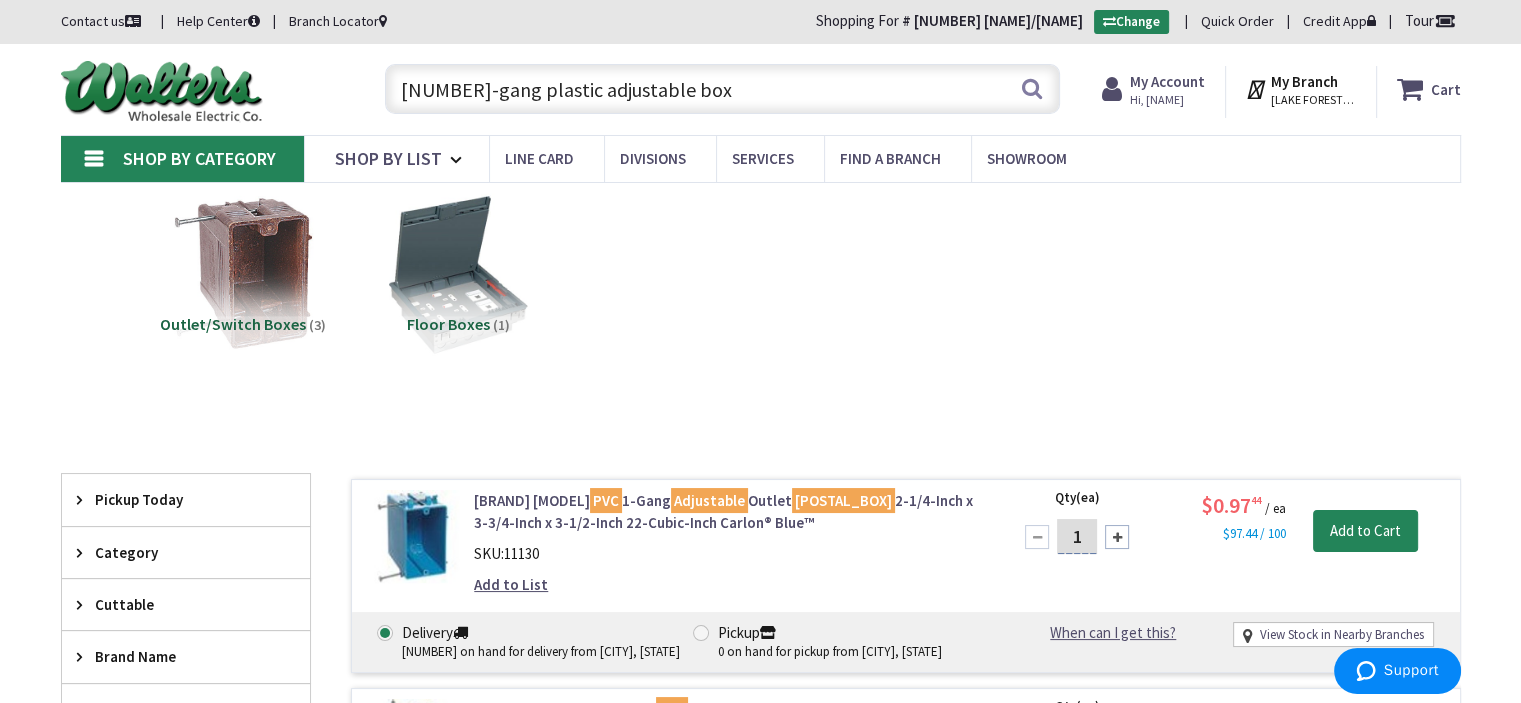 type on "2-gang plastic adjustable box" 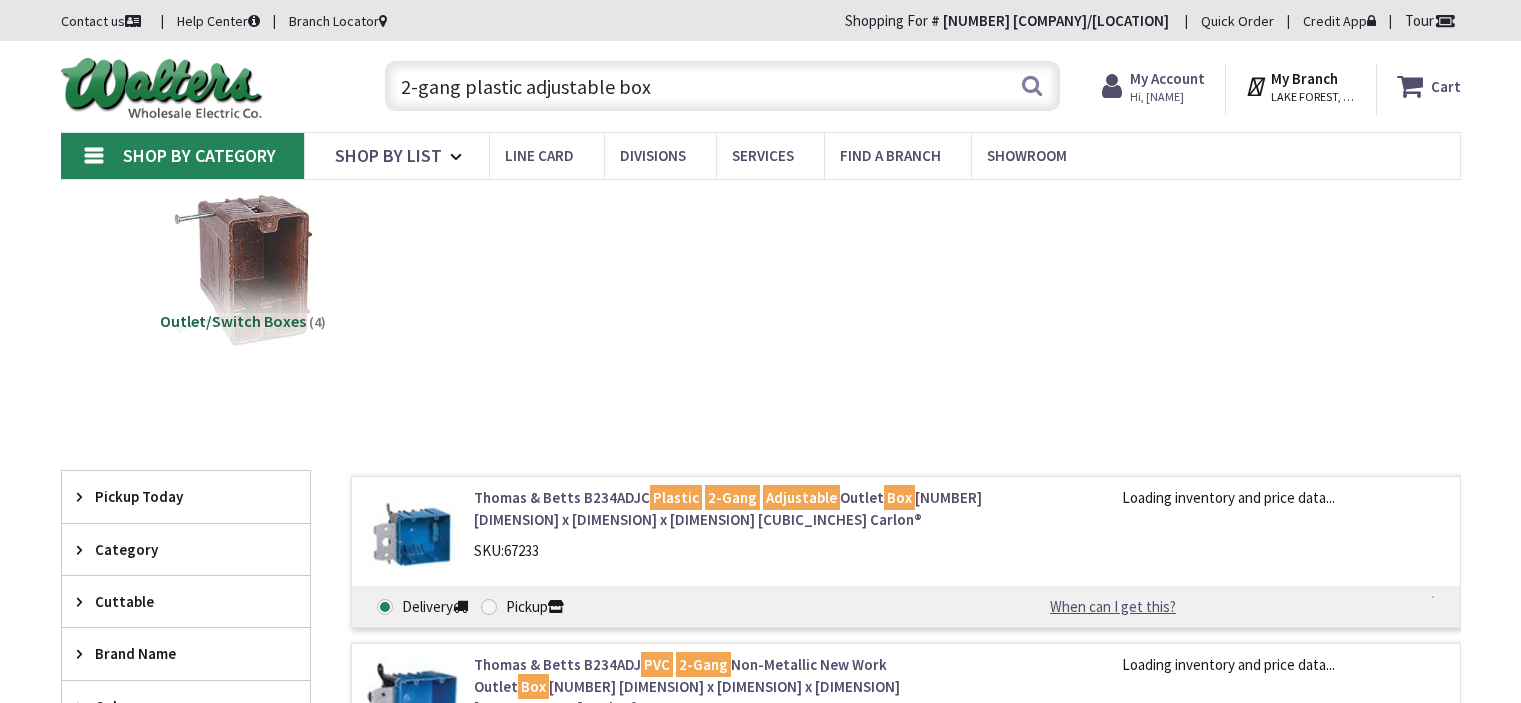 scroll, scrollTop: 0, scrollLeft: 0, axis: both 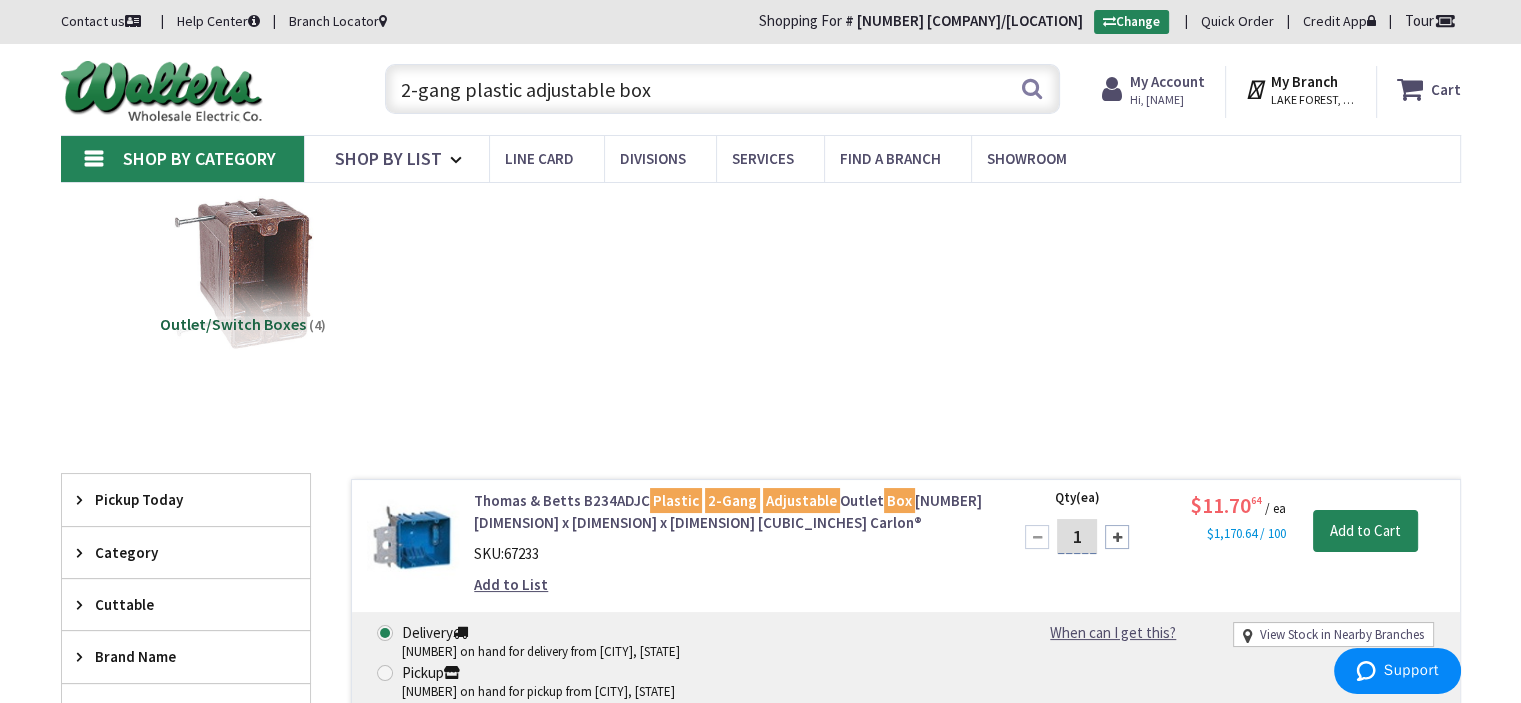 click on "2-gang plastic adjustable box" at bounding box center (722, 89) 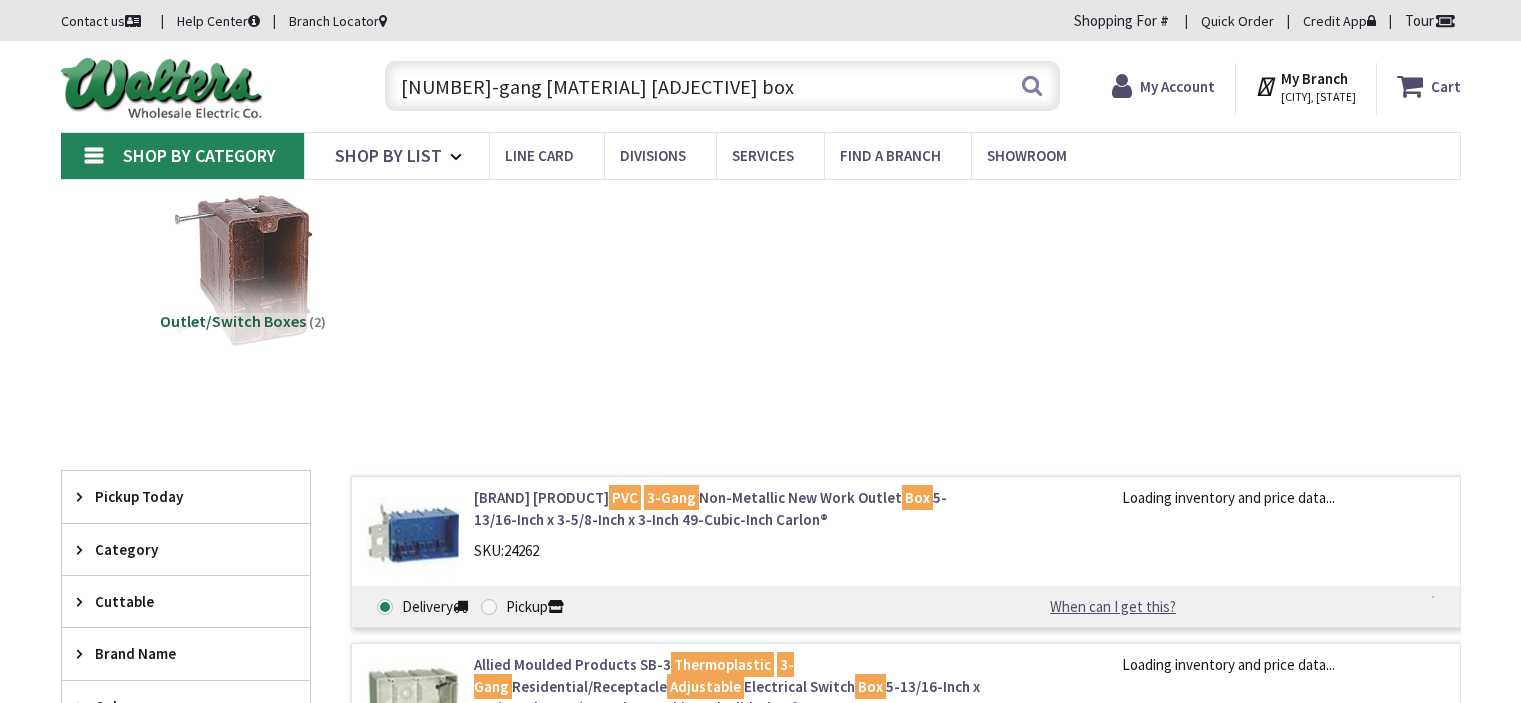 scroll, scrollTop: 0, scrollLeft: 0, axis: both 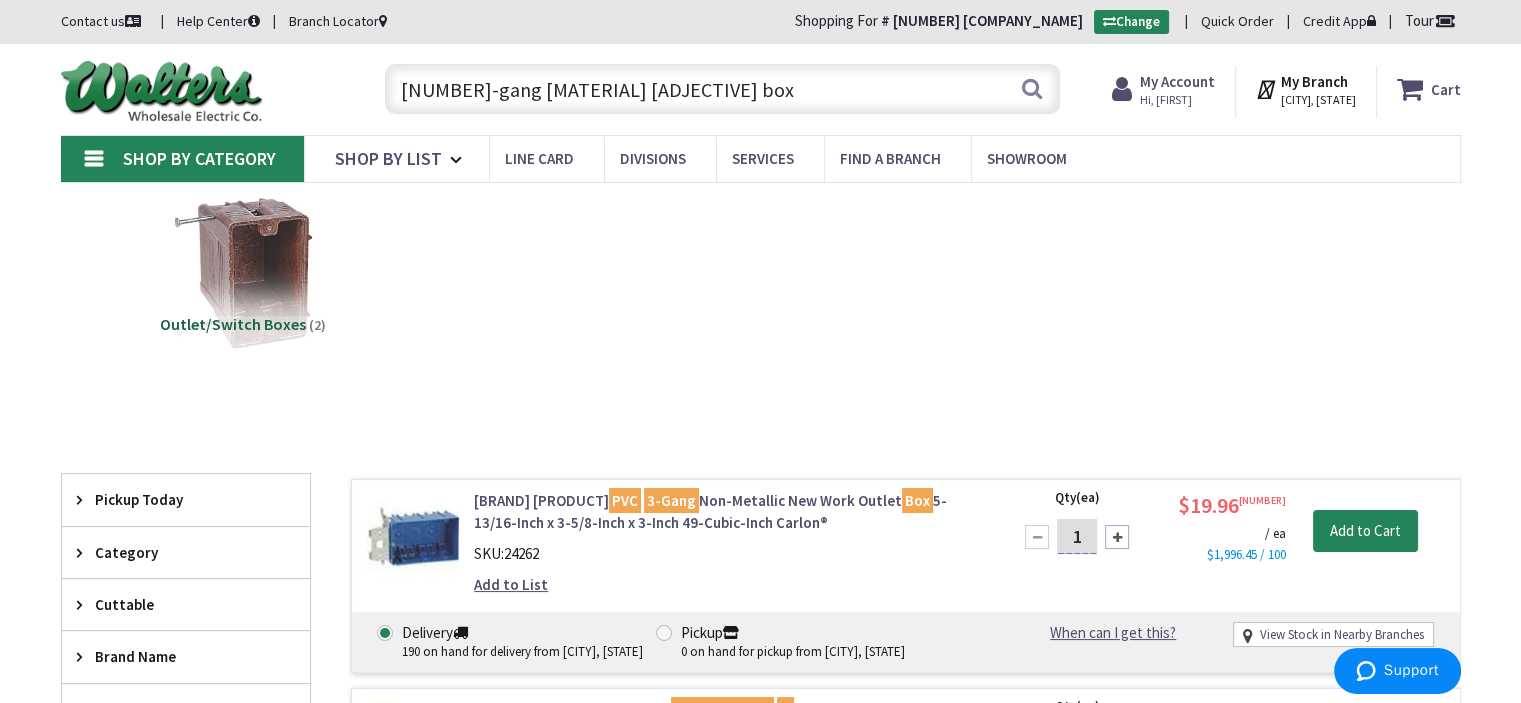 drag, startPoint x: 456, startPoint y: 91, endPoint x: 342, endPoint y: 83, distance: 114.28036 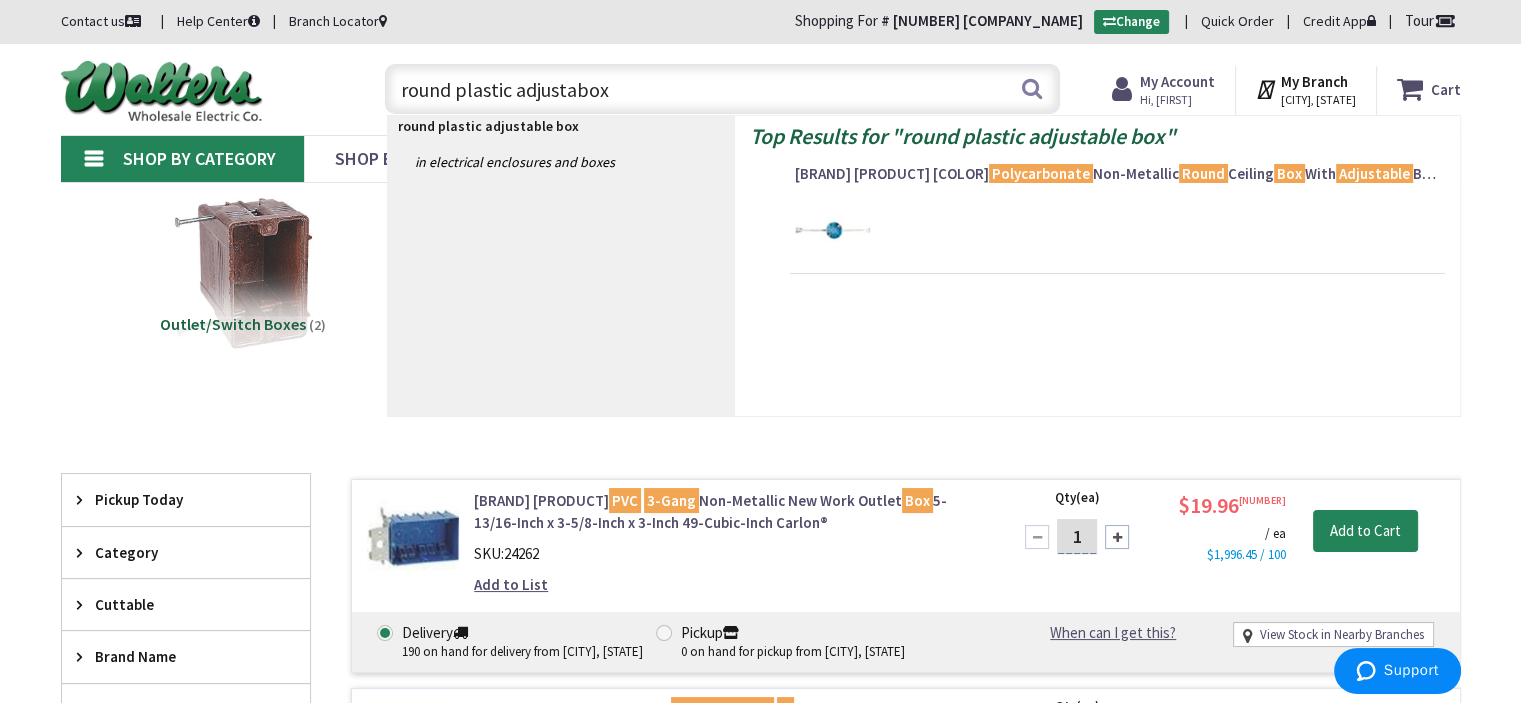 type on "round plastic adjustbox" 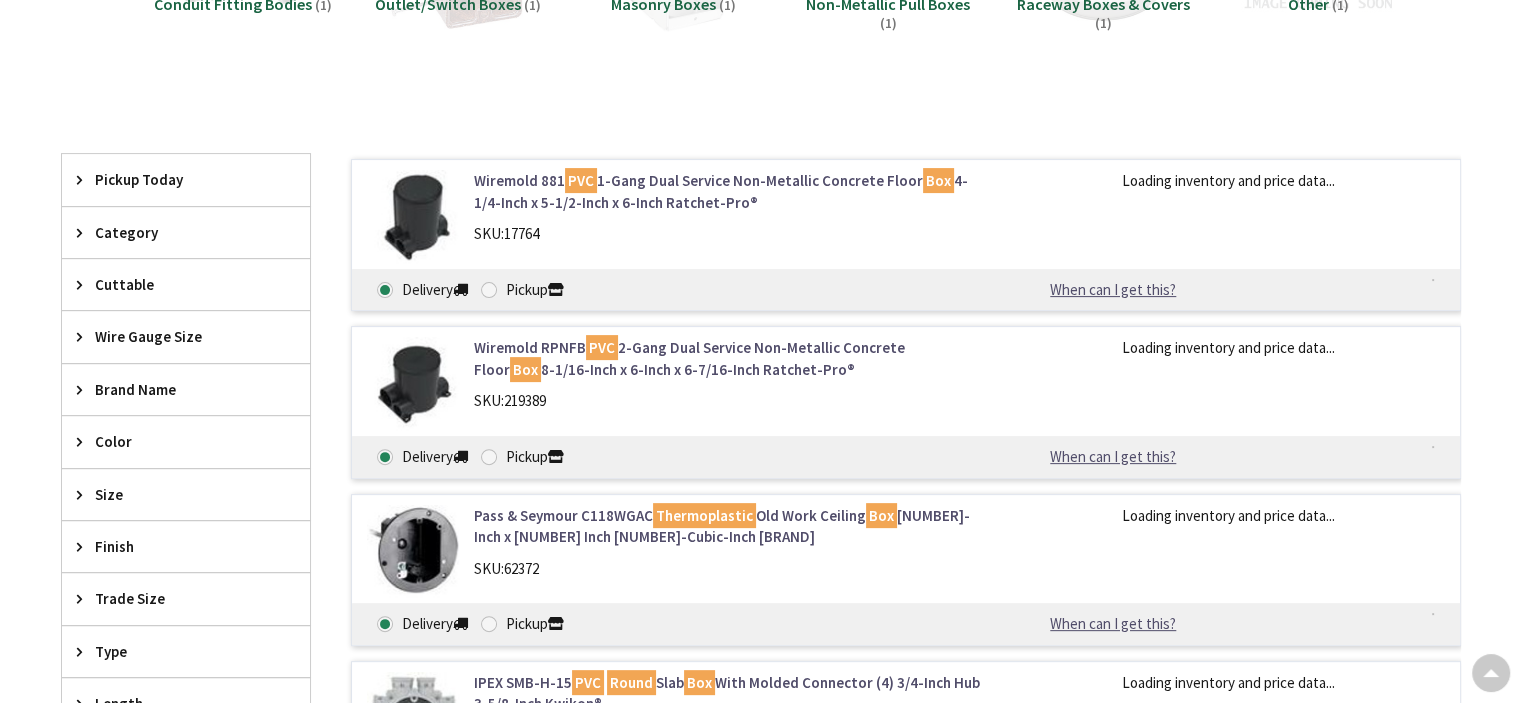 scroll, scrollTop: 0, scrollLeft: 0, axis: both 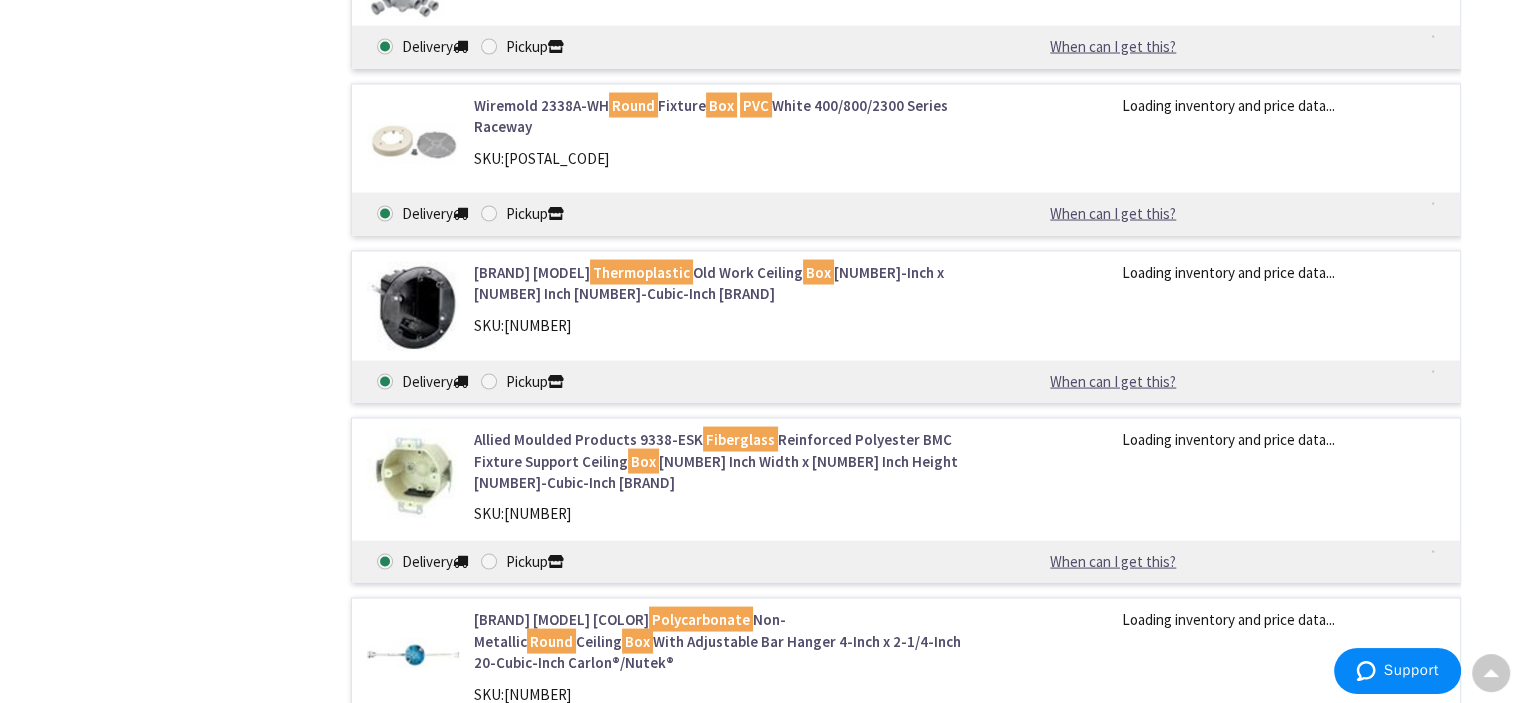 click on "Thomas & Betts B620KR-UPC Blue  Polycarbonate  Non-Metallic  Round  Ceiling  Box  With Adjustable Bar Hanger 4-Inch x 2-1/4-Inch 20-Cubic-Inch Carlon®/Nutek®" at bounding box center (728, 641) 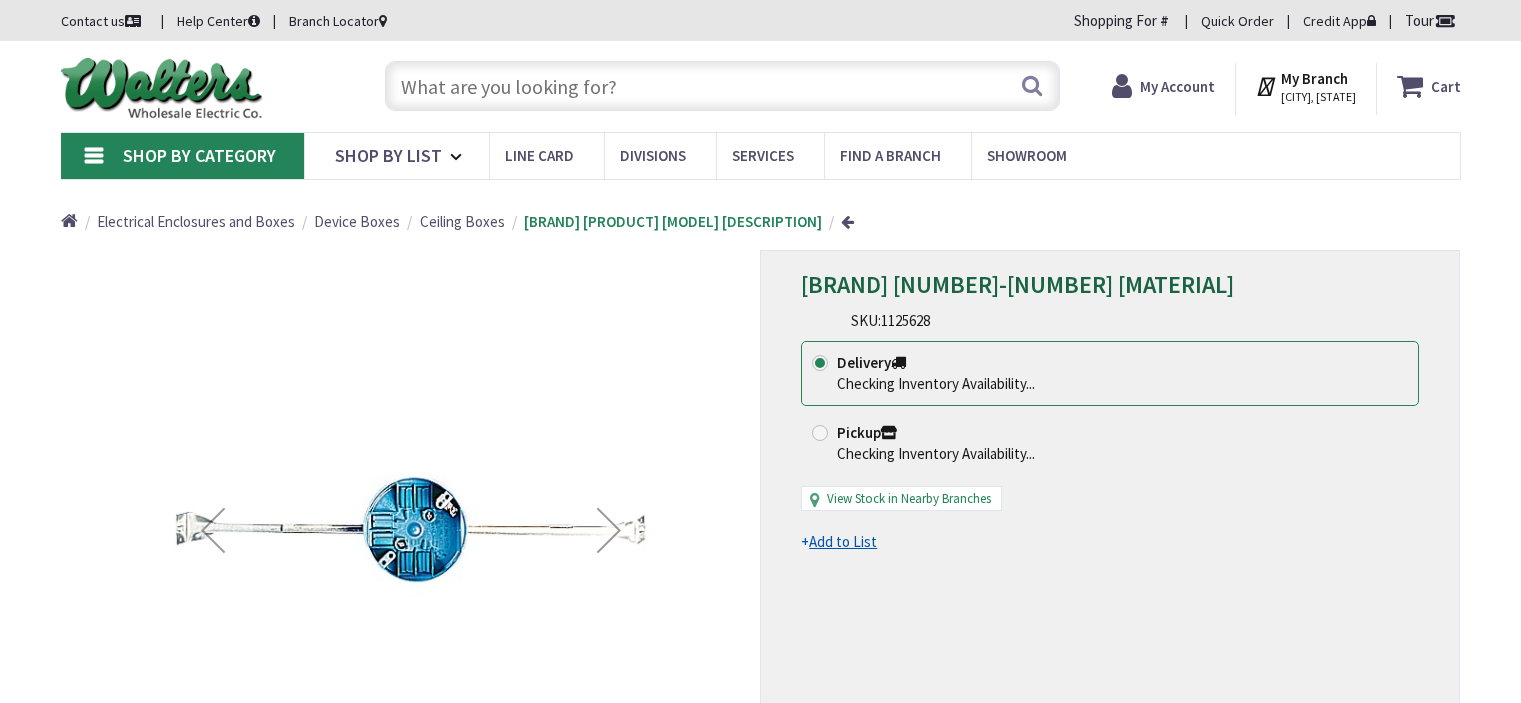 scroll, scrollTop: 0, scrollLeft: 0, axis: both 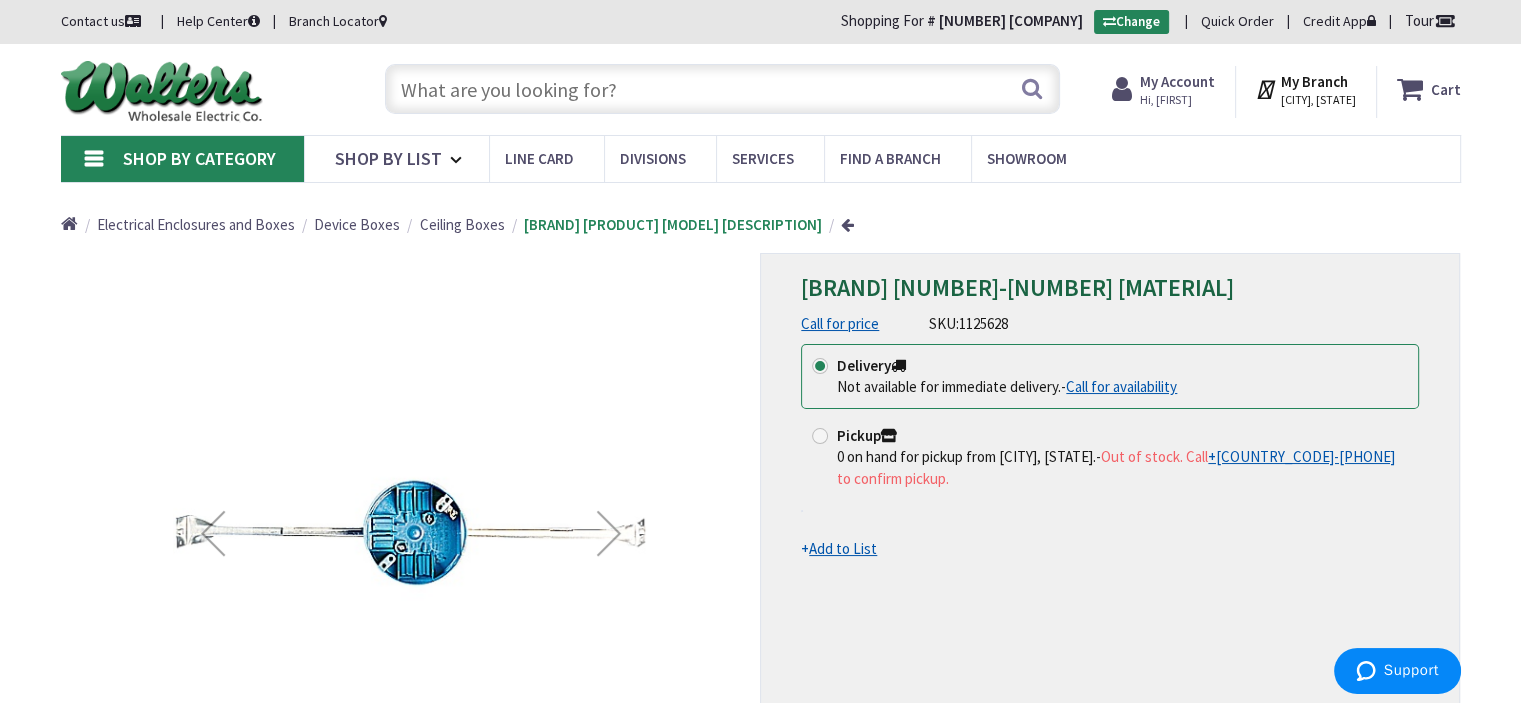 click at bounding box center [722, 89] 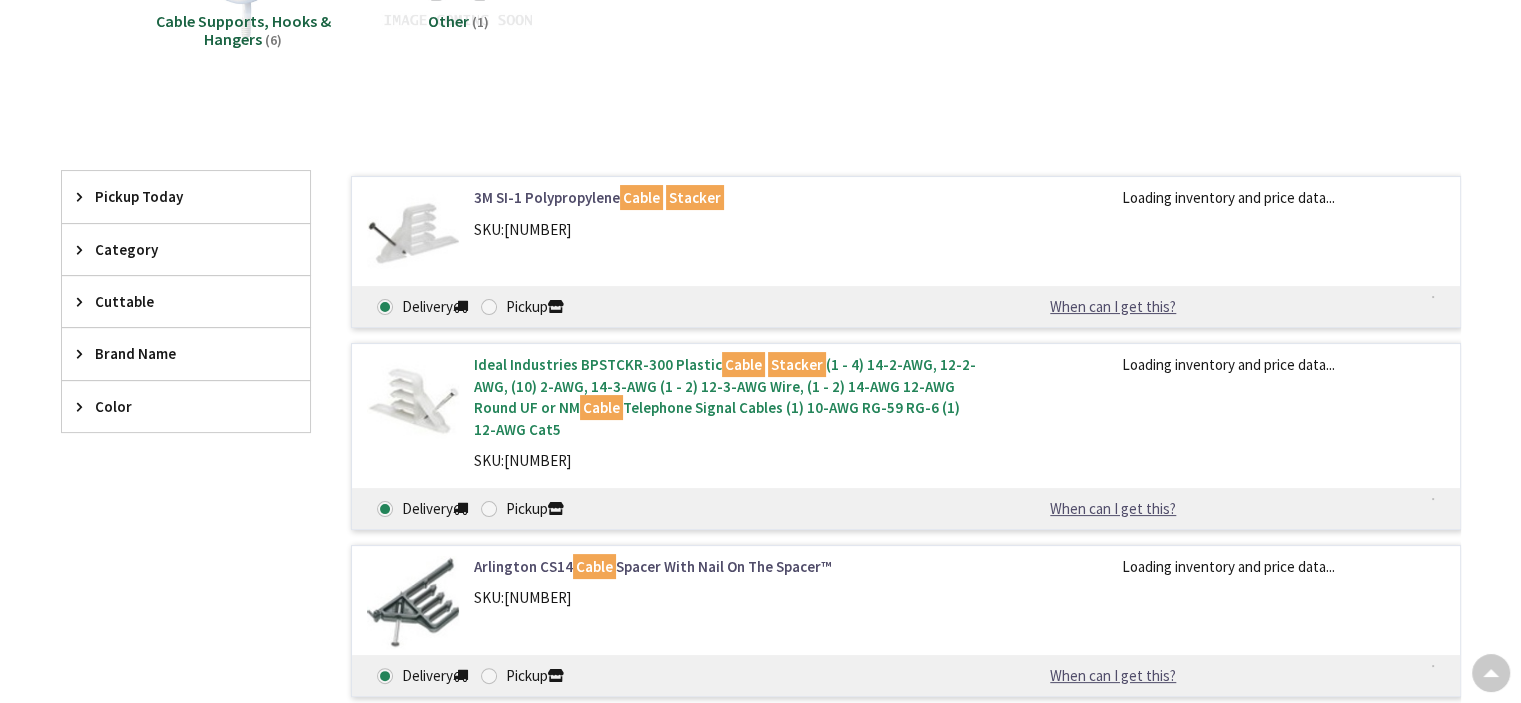 scroll, scrollTop: 300, scrollLeft: 0, axis: vertical 